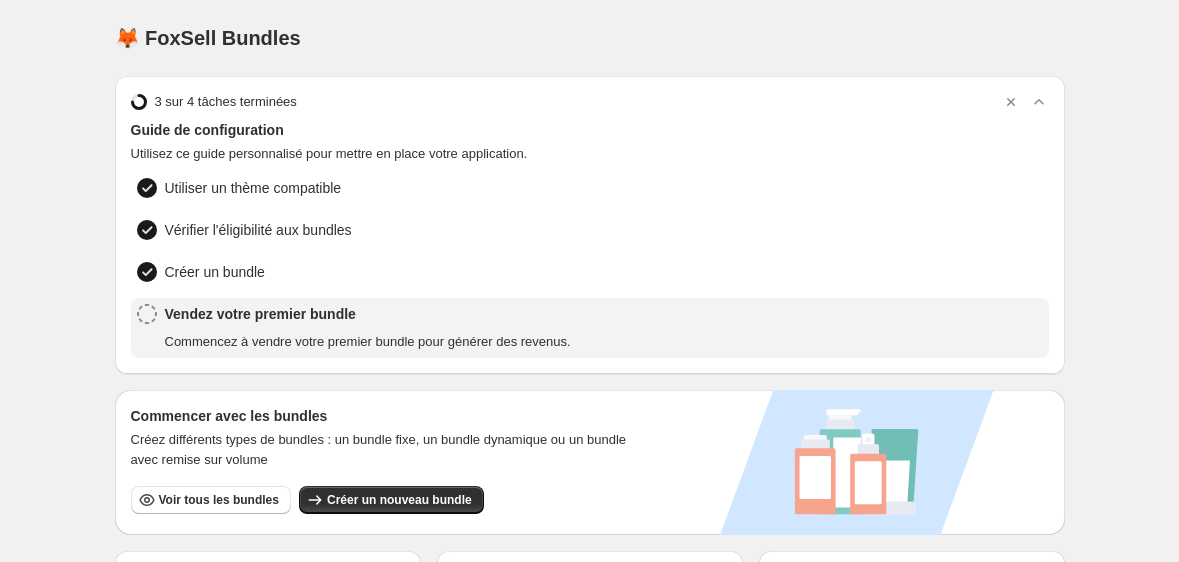 scroll, scrollTop: 0, scrollLeft: 0, axis: both 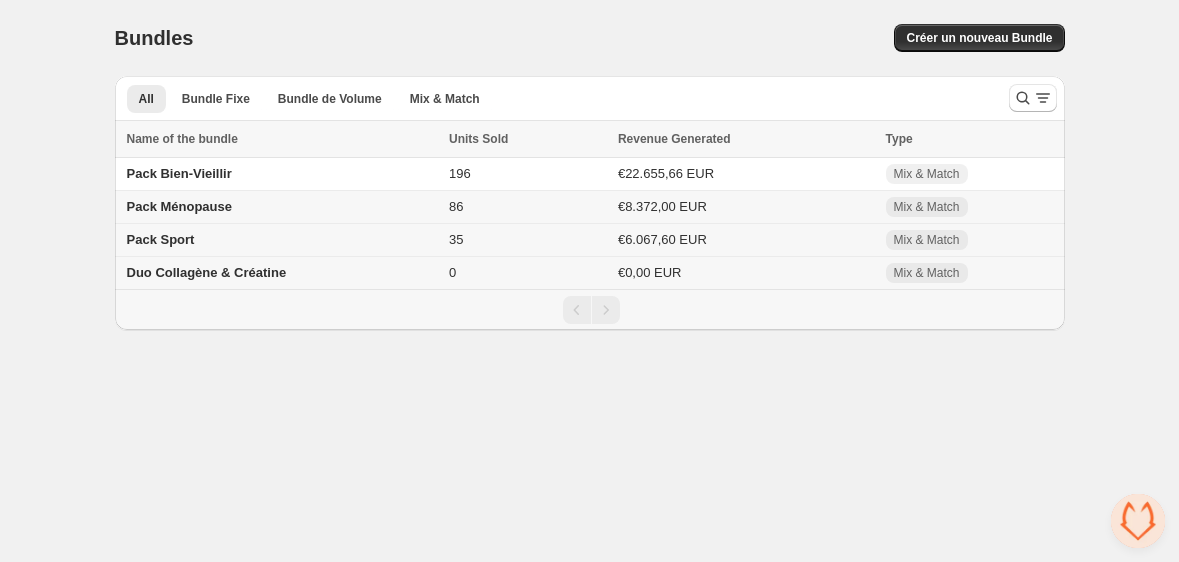 click on "Pack Sport" at bounding box center [279, 240] 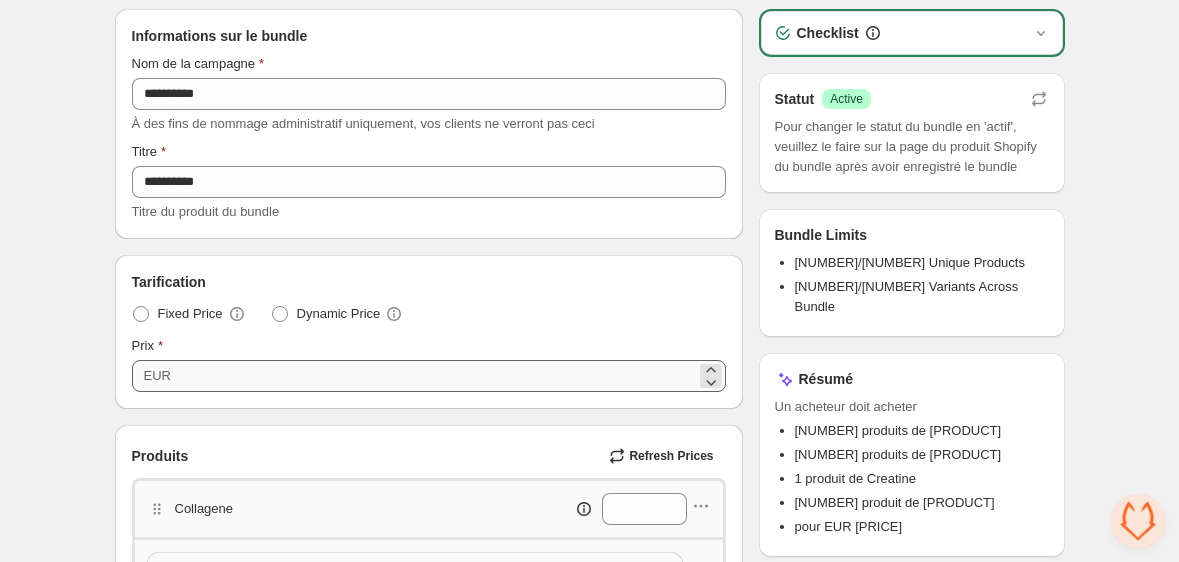 scroll, scrollTop: 107, scrollLeft: 0, axis: vertical 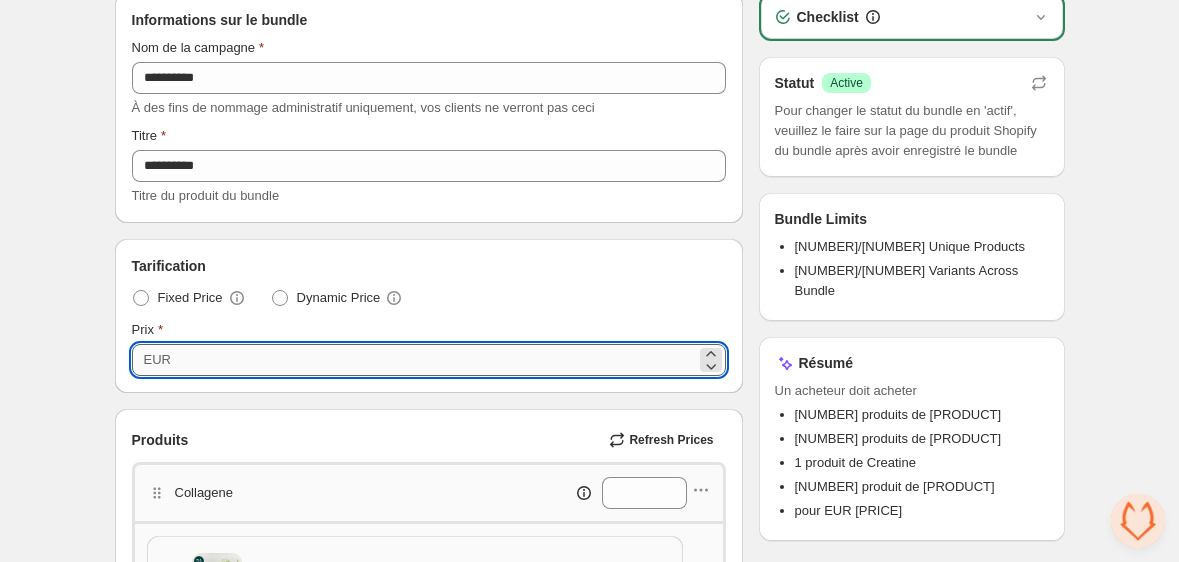 click on "***" at bounding box center [436, 360] 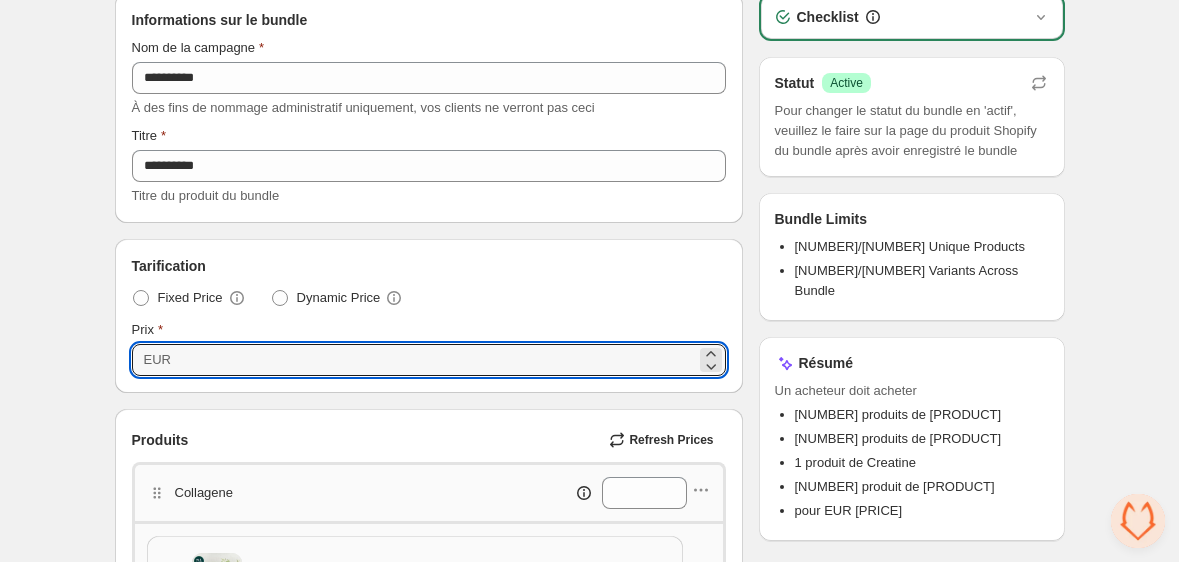 type on "*****" 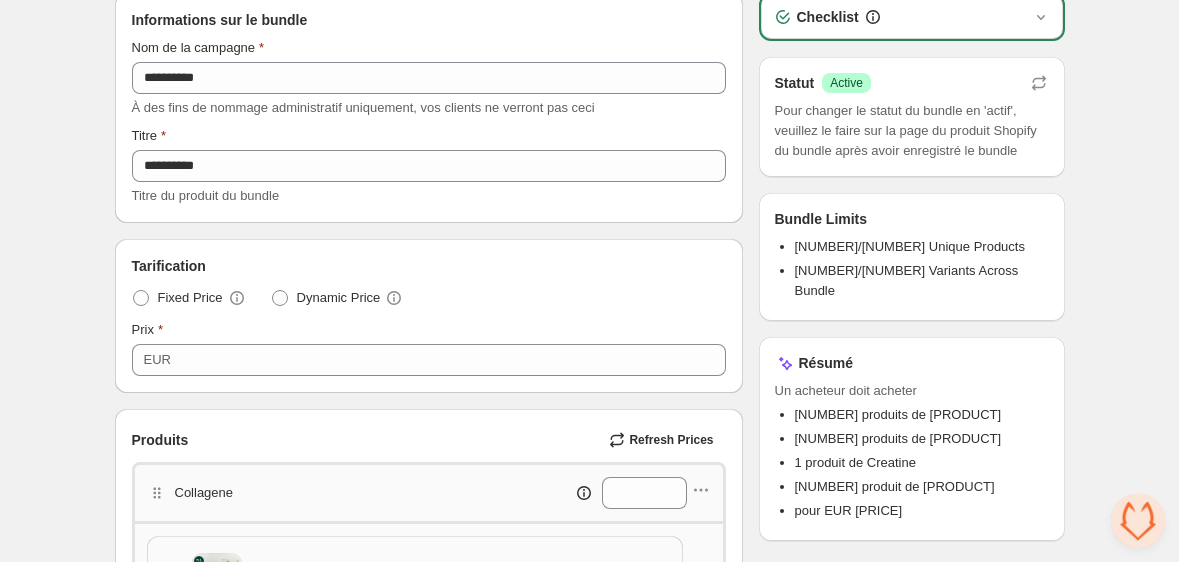 click on "**********" at bounding box center [589, 753] 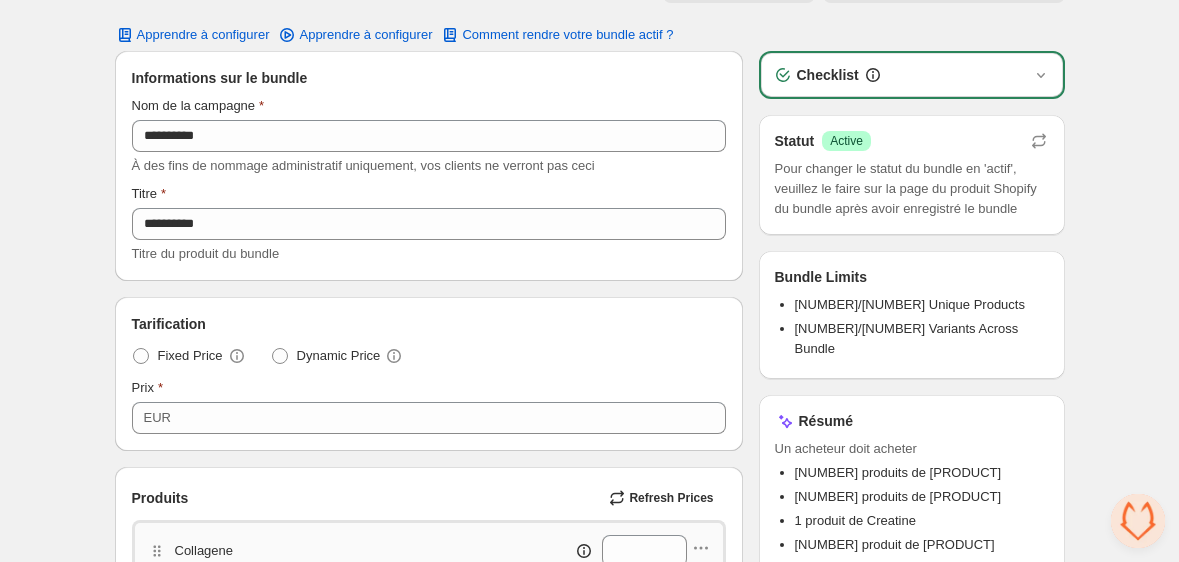 scroll, scrollTop: 0, scrollLeft: 0, axis: both 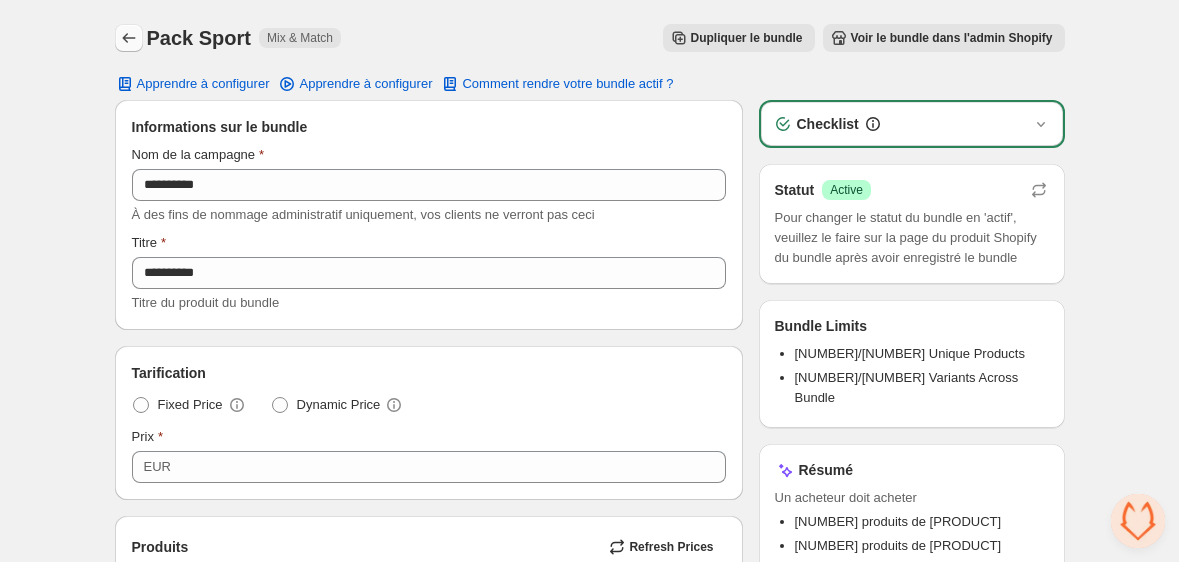 click 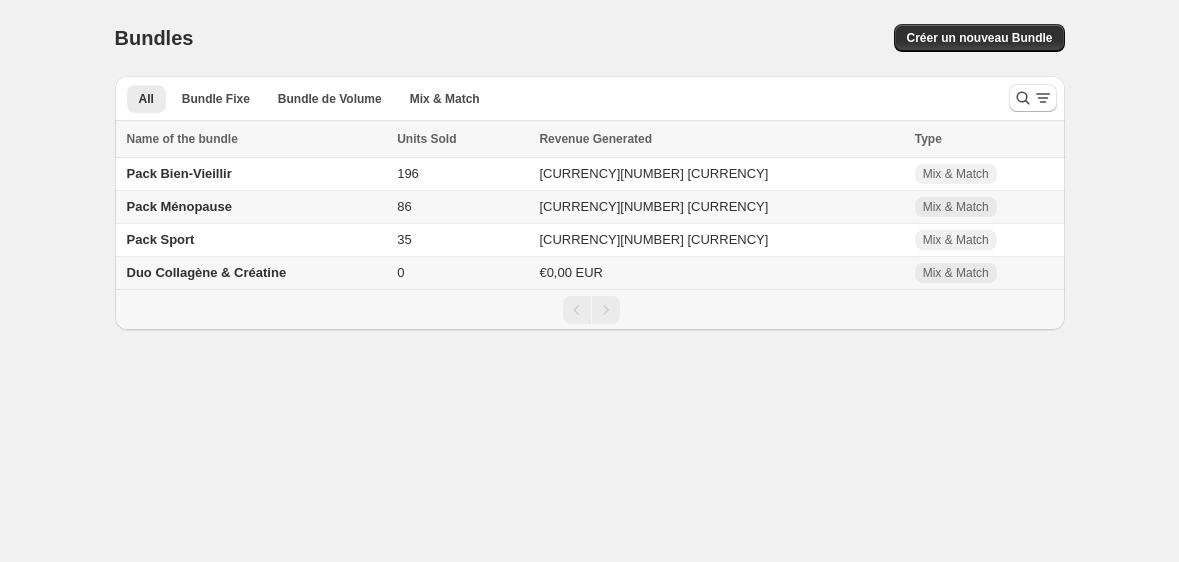 scroll, scrollTop: 0, scrollLeft: 0, axis: both 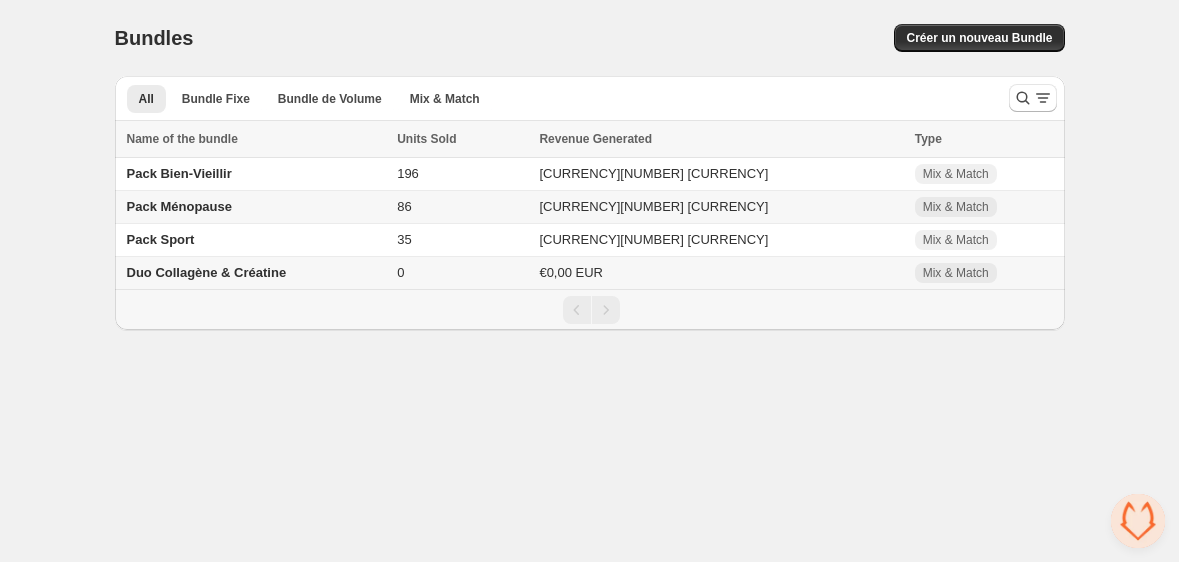 click on "Pack Ménopause" at bounding box center (253, 207) 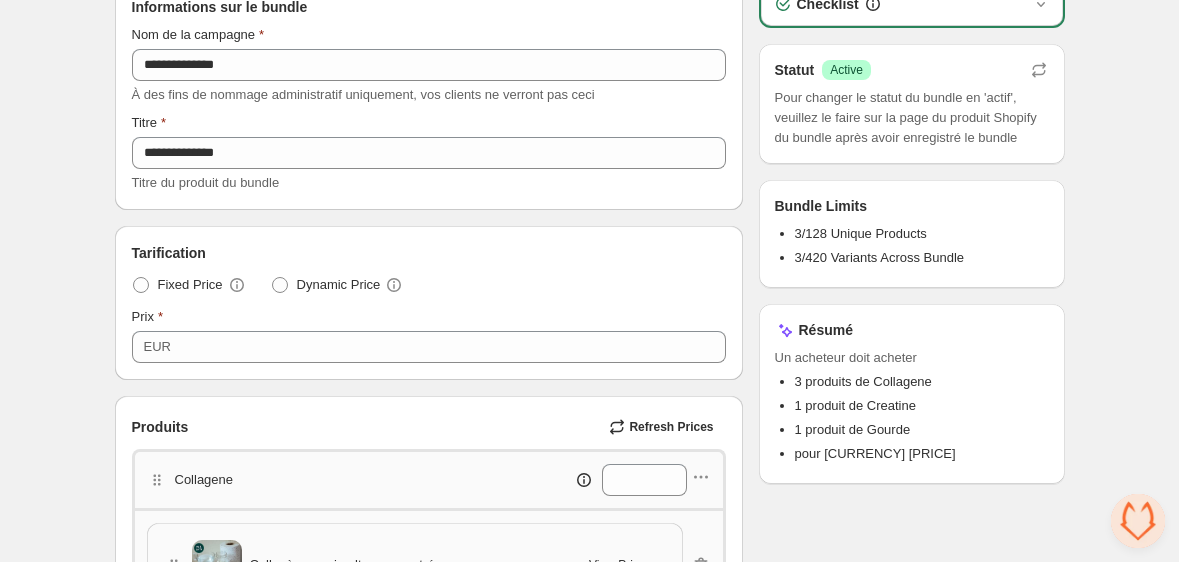 scroll, scrollTop: 134, scrollLeft: 0, axis: vertical 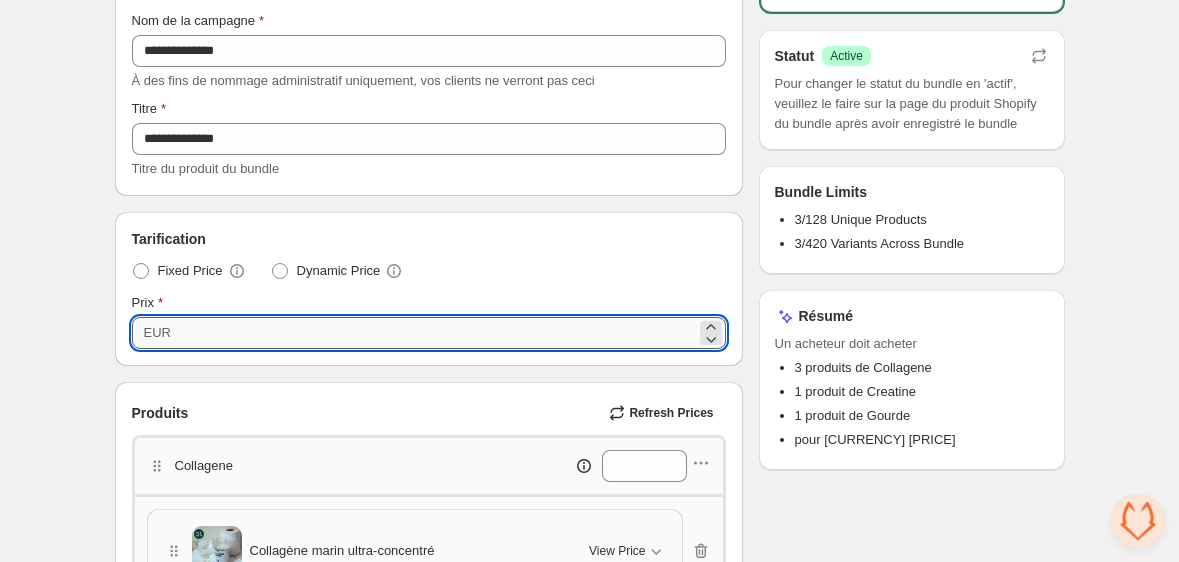 click on "**" at bounding box center [436, 333] 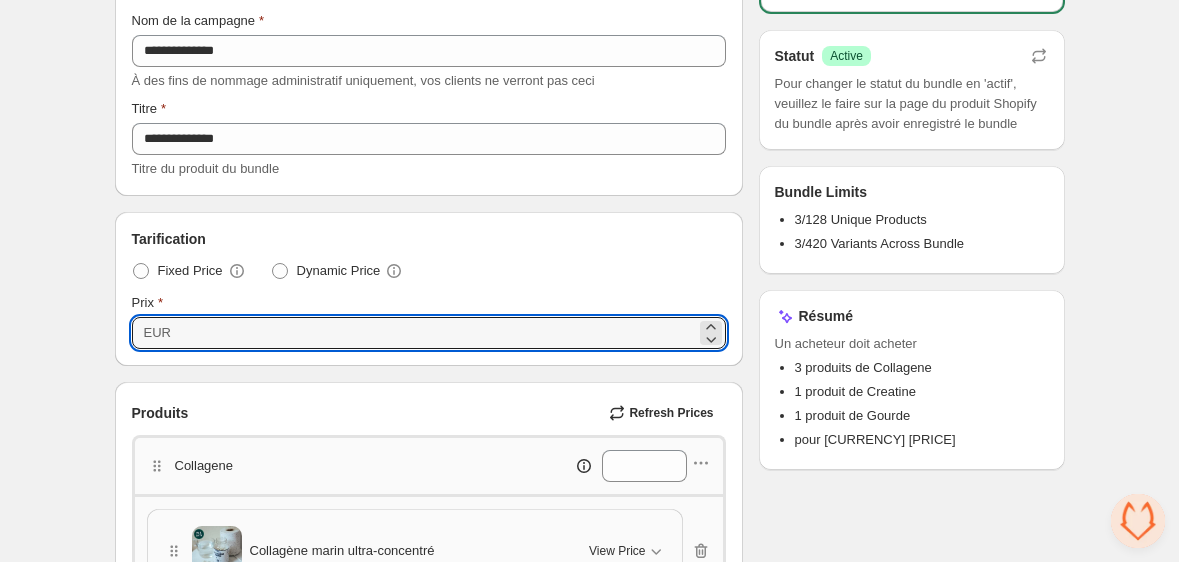 type on "****" 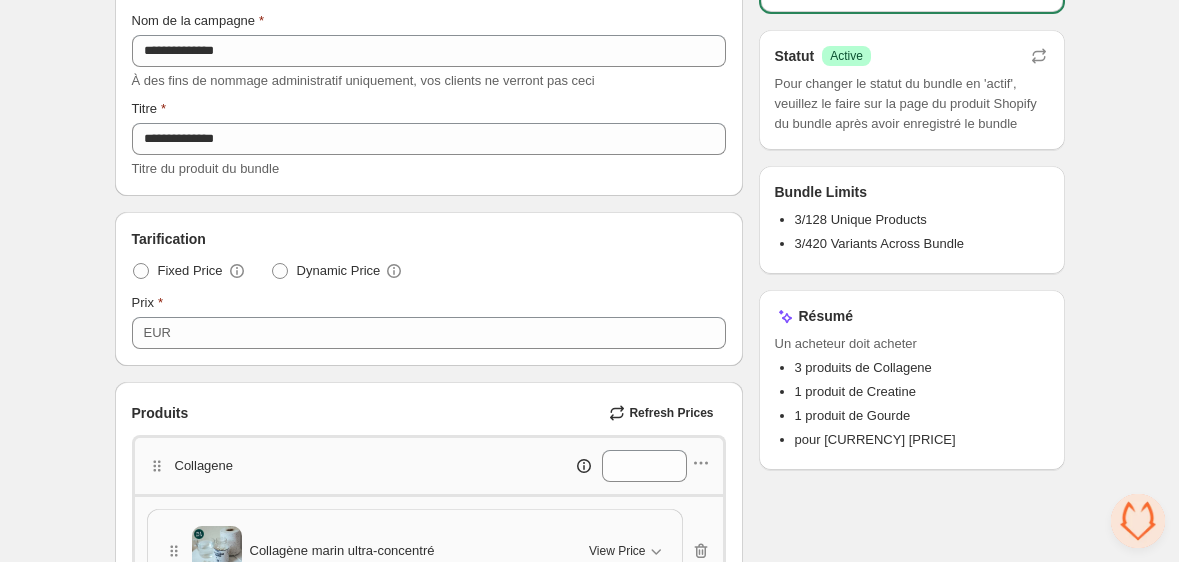 scroll, scrollTop: 0, scrollLeft: 0, axis: both 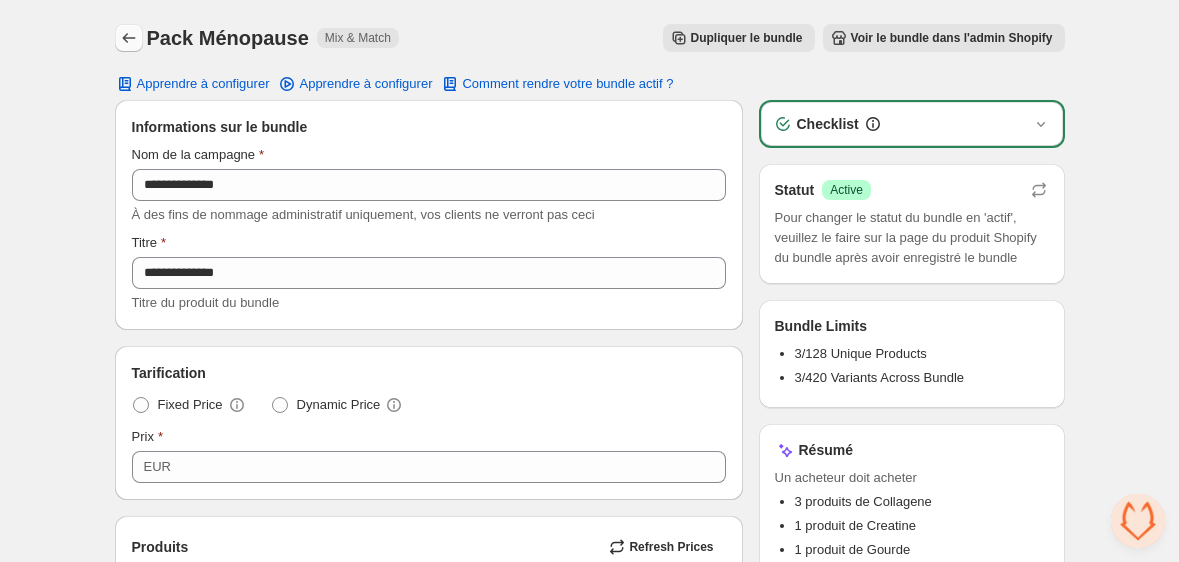 click 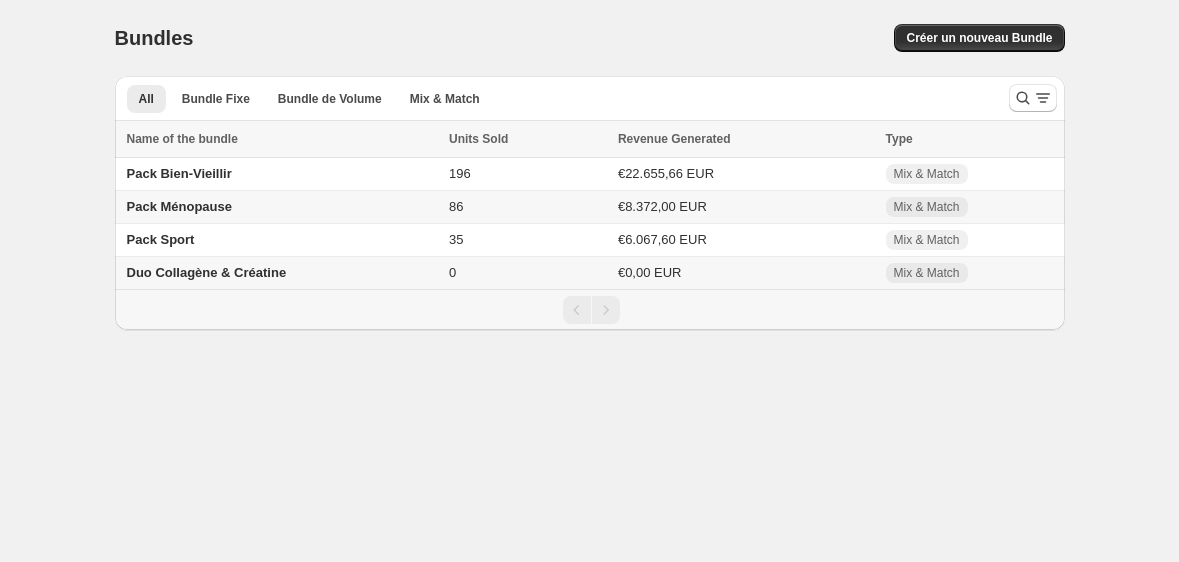 scroll, scrollTop: 0, scrollLeft: 0, axis: both 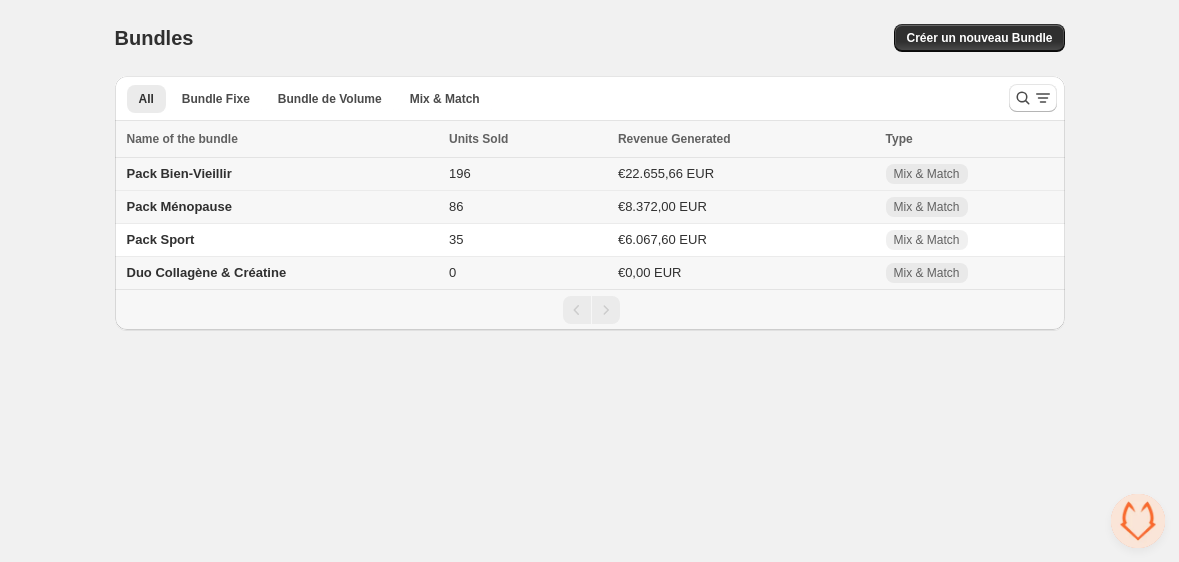 click on "Pack Bien-Vieillir" at bounding box center (279, 174) 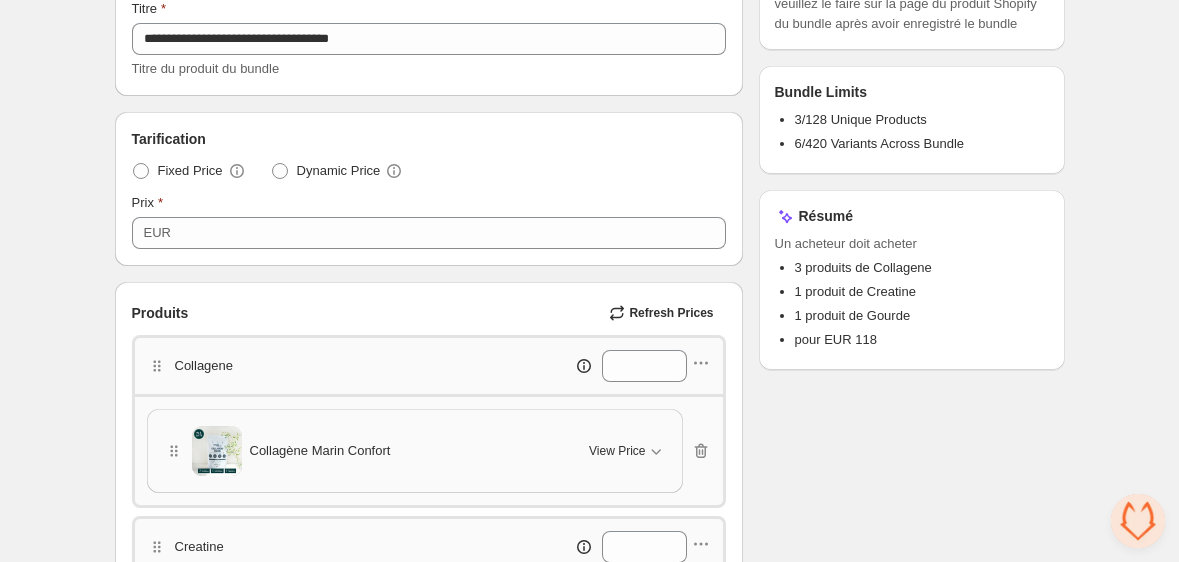 scroll, scrollTop: 298, scrollLeft: 0, axis: vertical 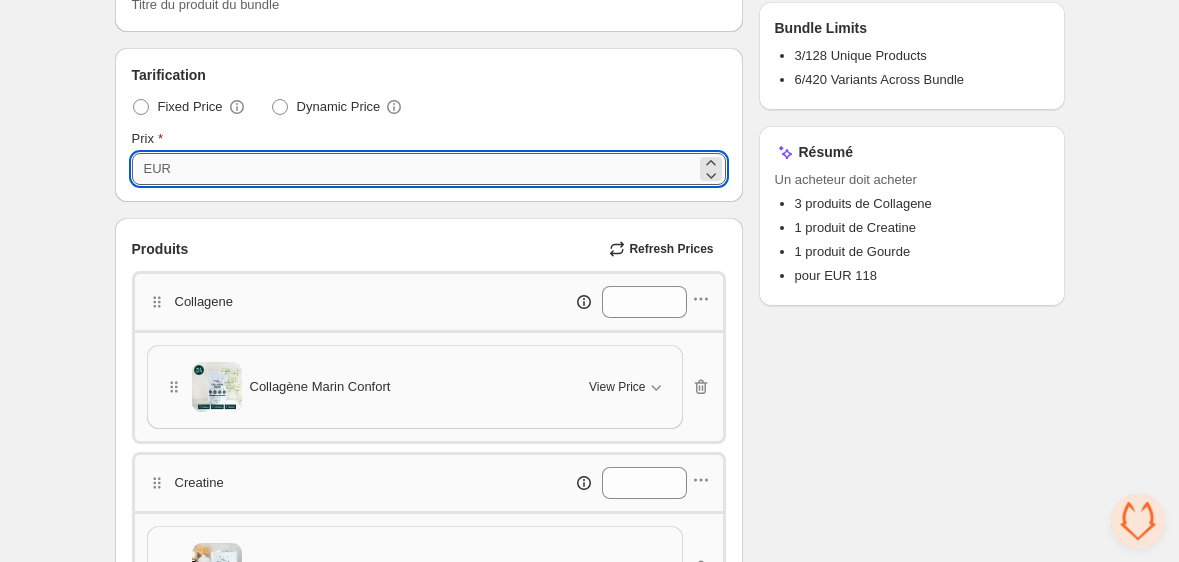 click on "***" at bounding box center [436, 169] 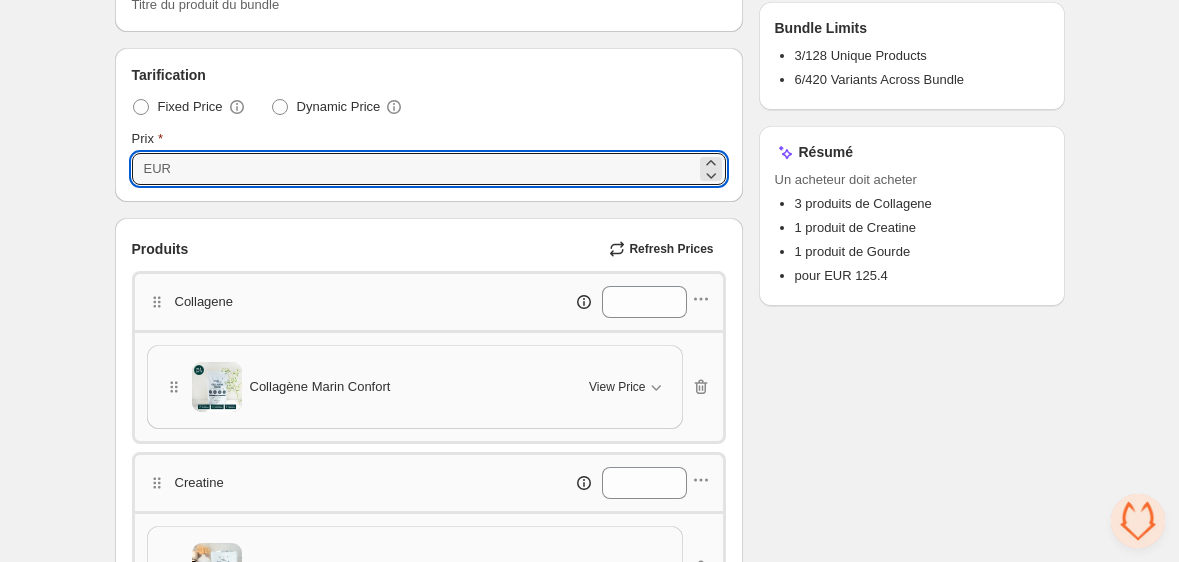 type on "*****" 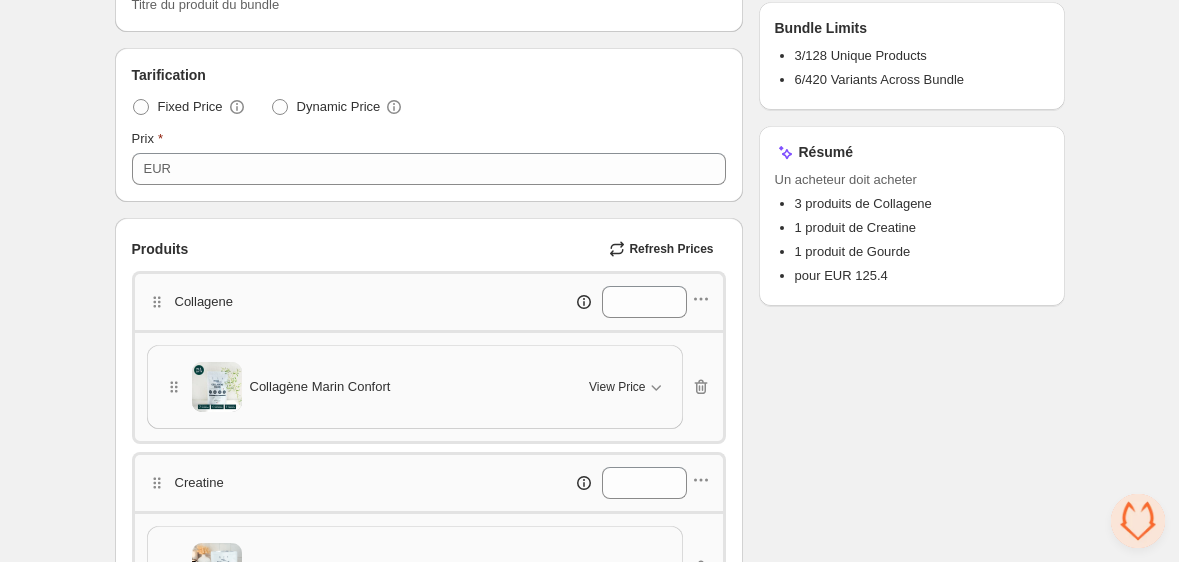 scroll, scrollTop: 0, scrollLeft: 0, axis: both 